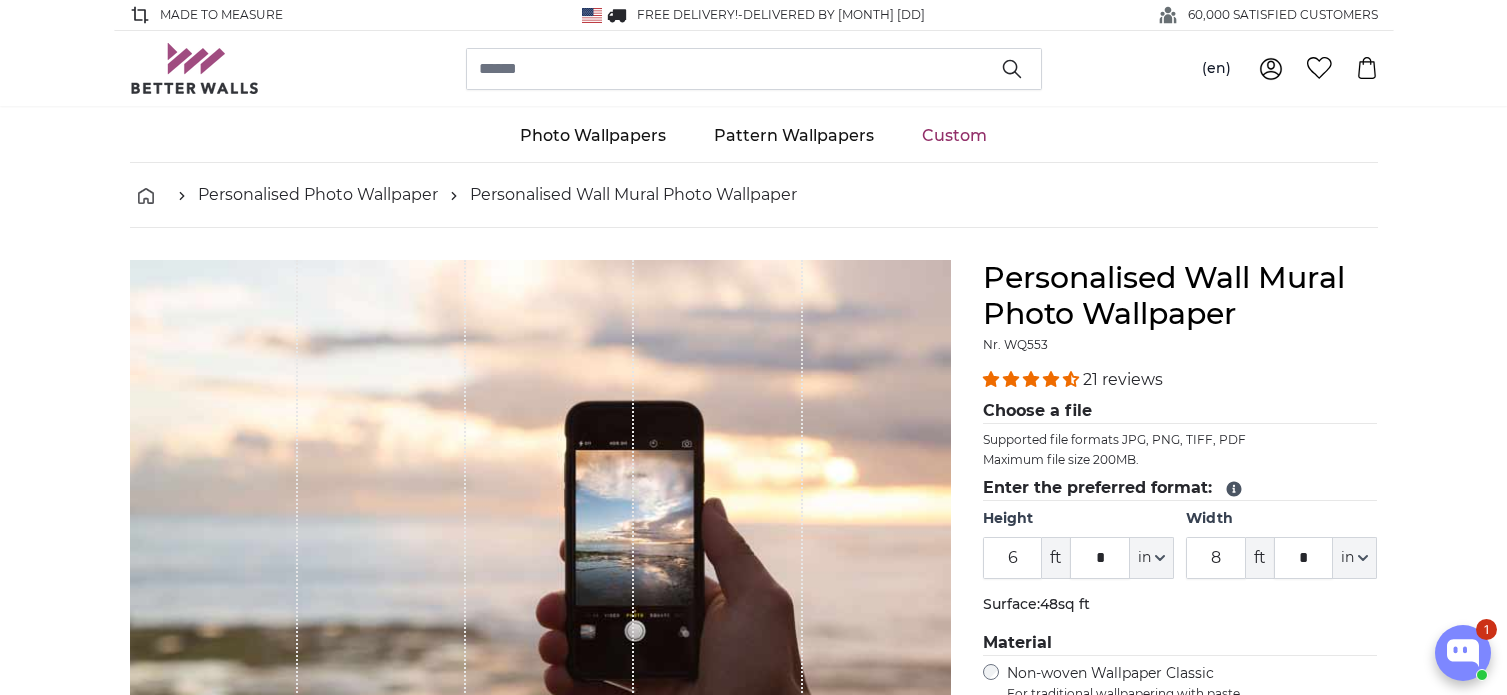 scroll, scrollTop: 0, scrollLeft: 0, axis: both 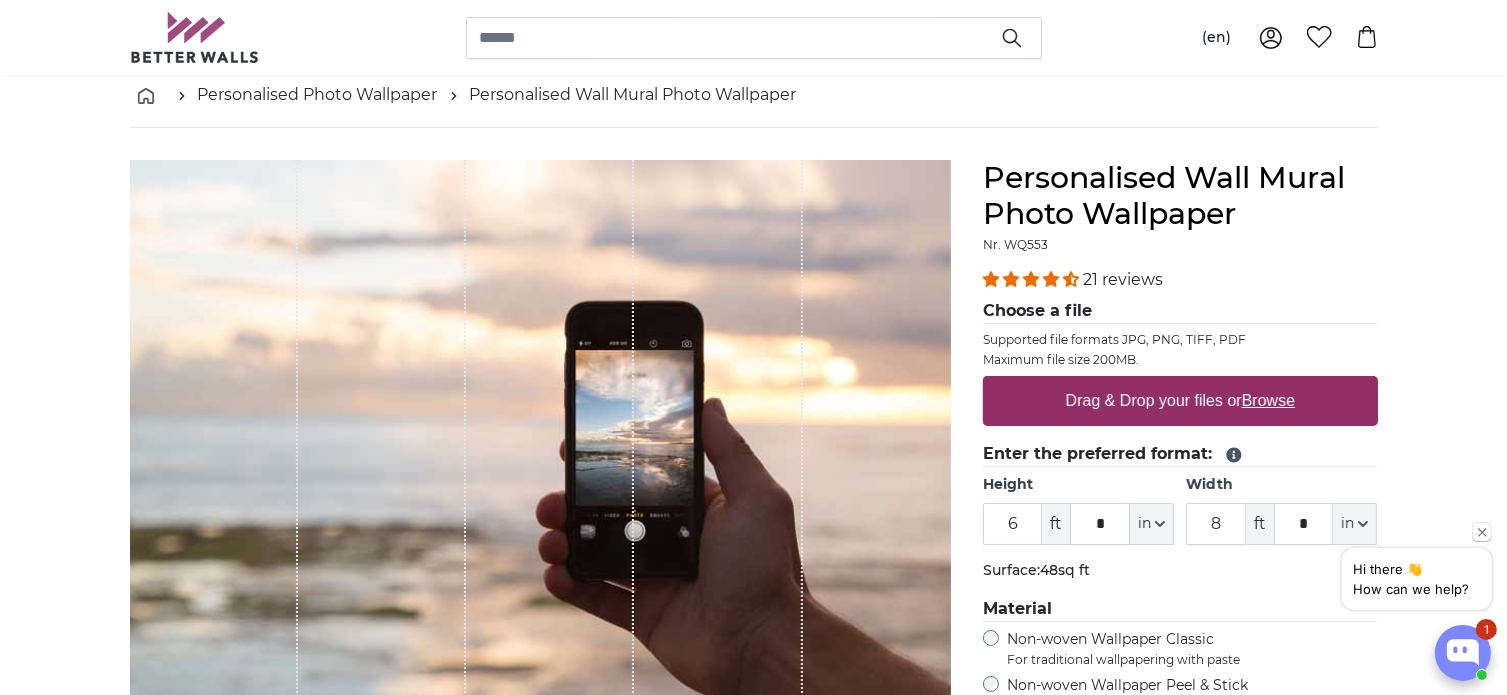 drag, startPoint x: 1020, startPoint y: 518, endPoint x: 1007, endPoint y: 527, distance: 15.811388 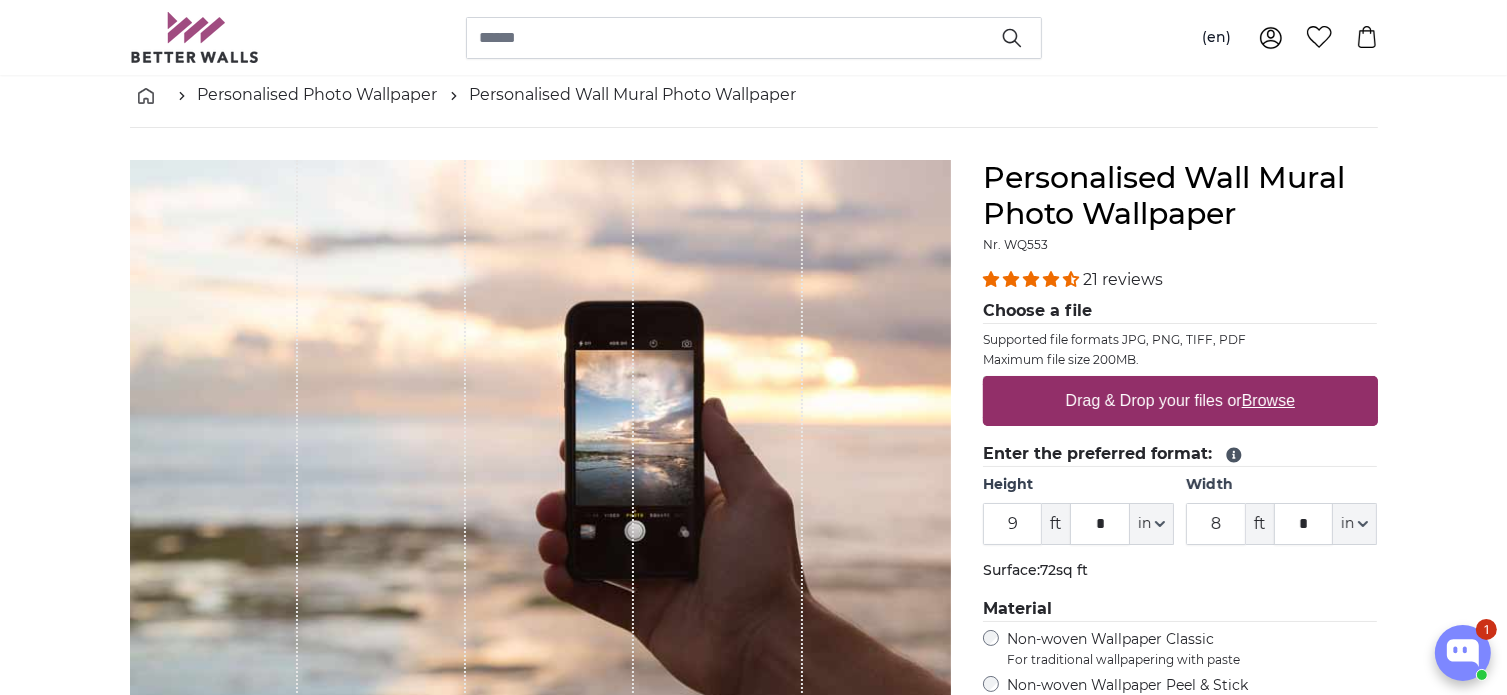 type on "9" 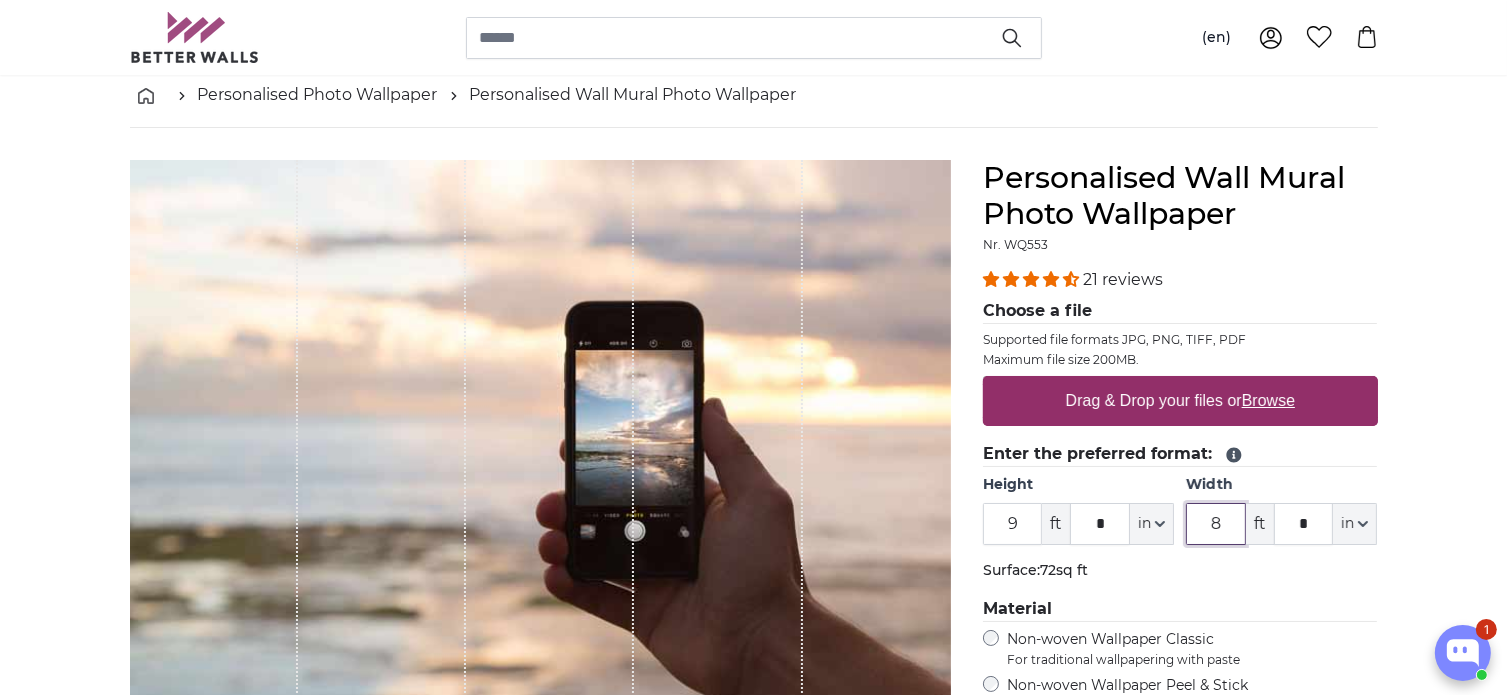 drag, startPoint x: 1225, startPoint y: 520, endPoint x: 1210, endPoint y: 521, distance: 15.033297 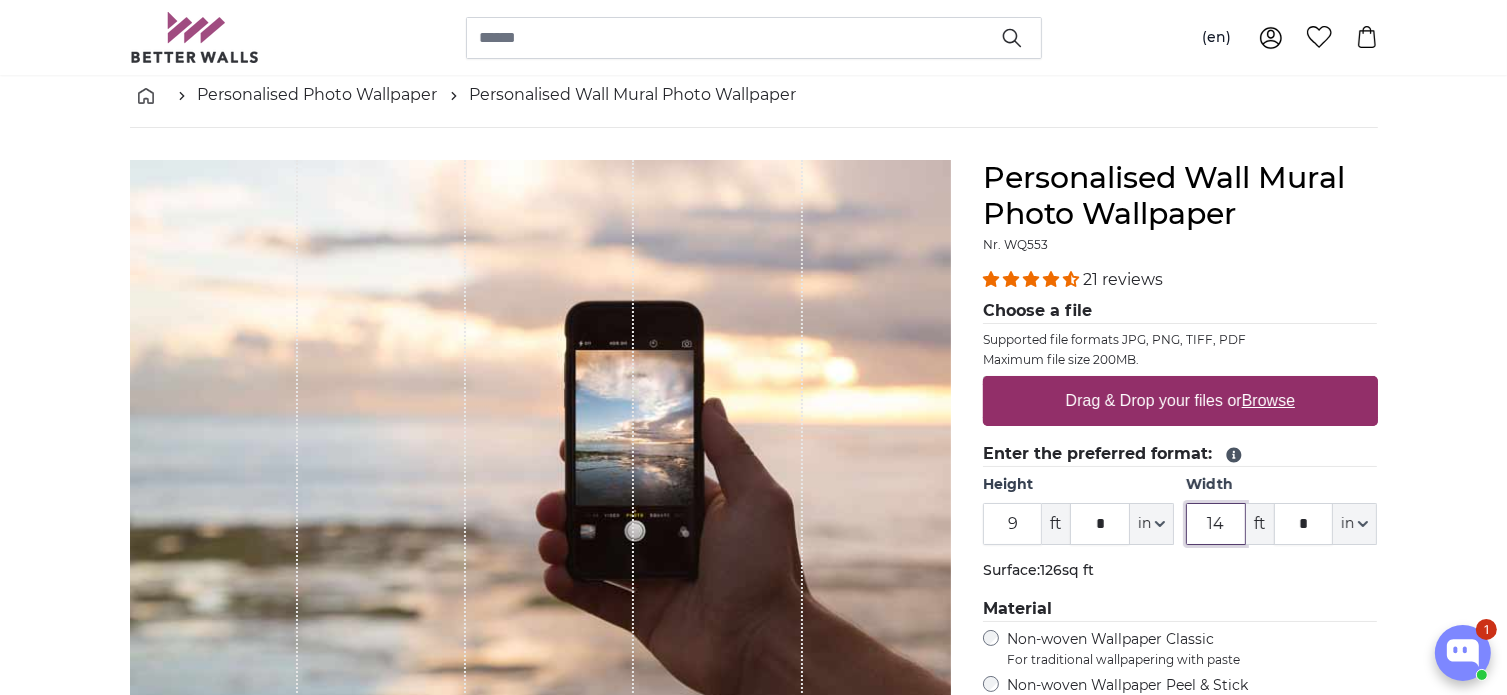 type on "14" 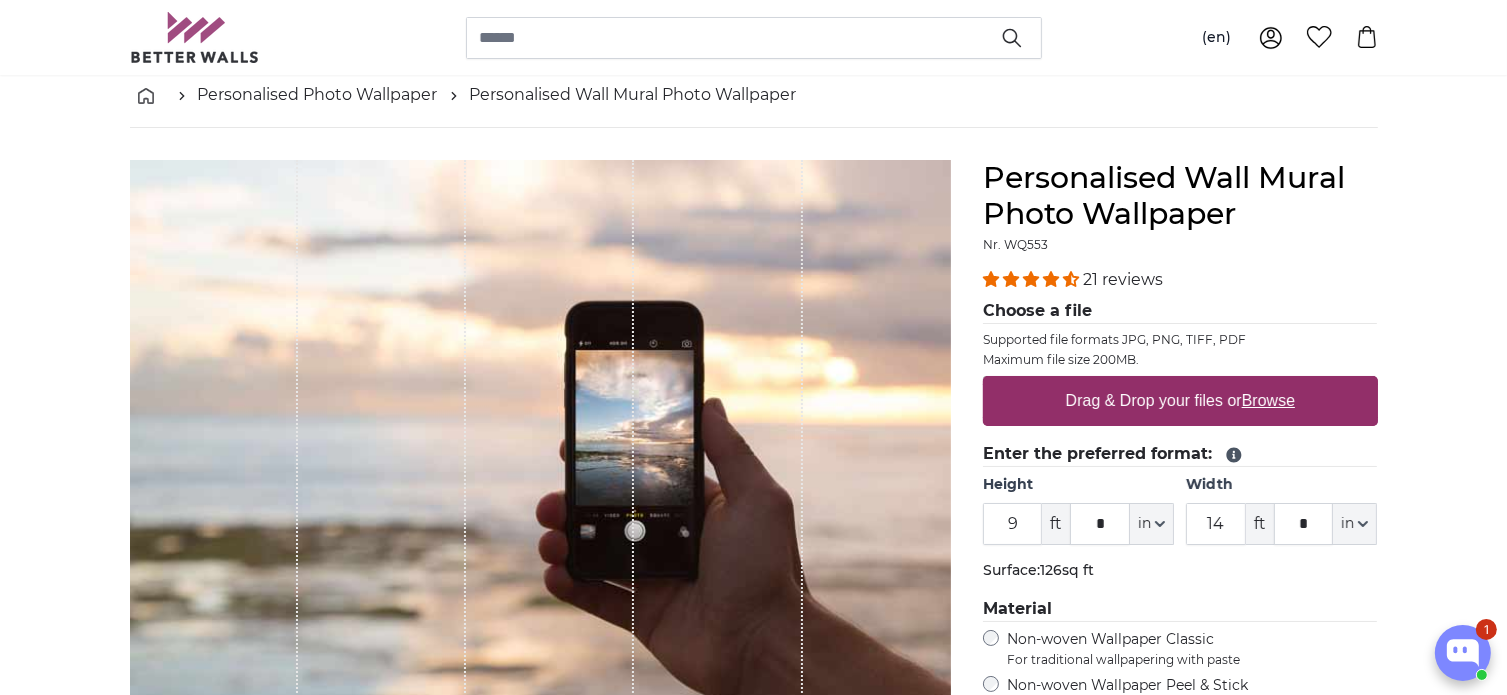 click on "Drag & Drop your files or  Browse" at bounding box center (1179, 401) 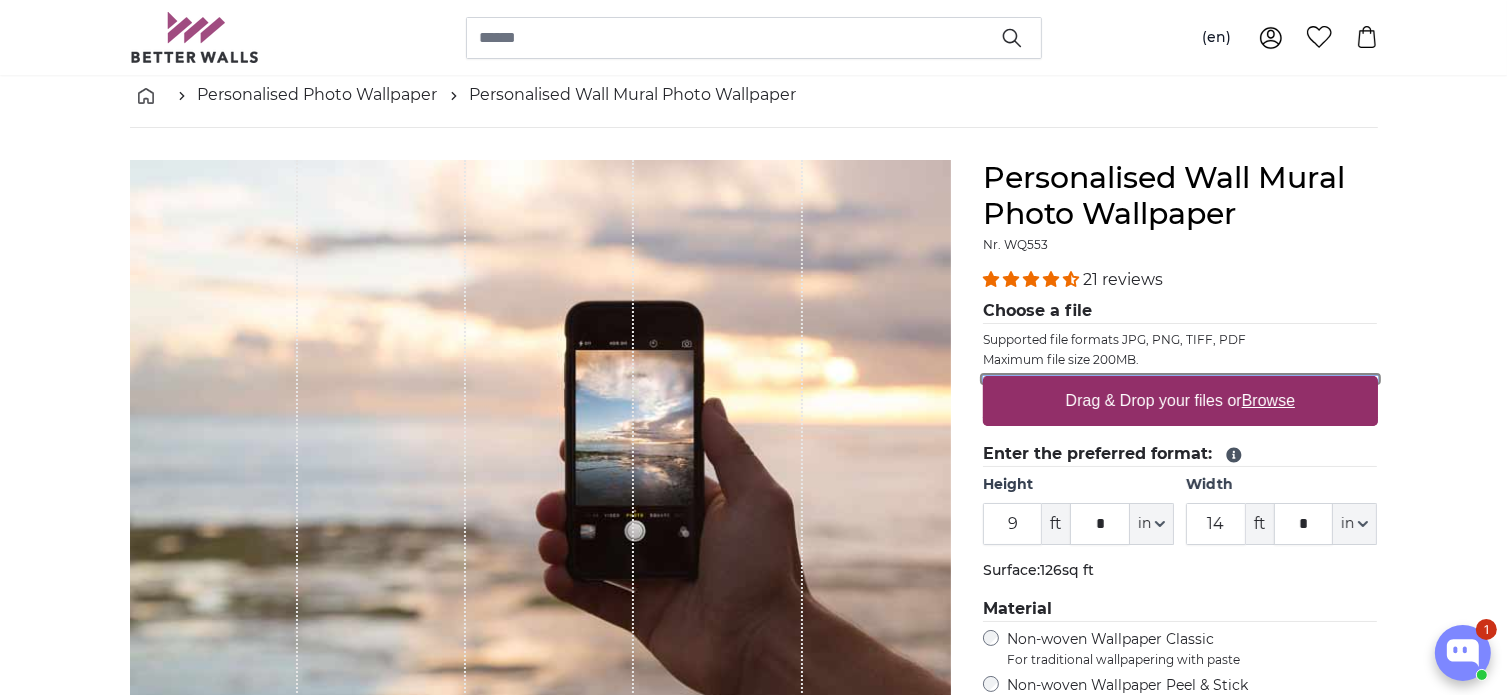 type on "**********" 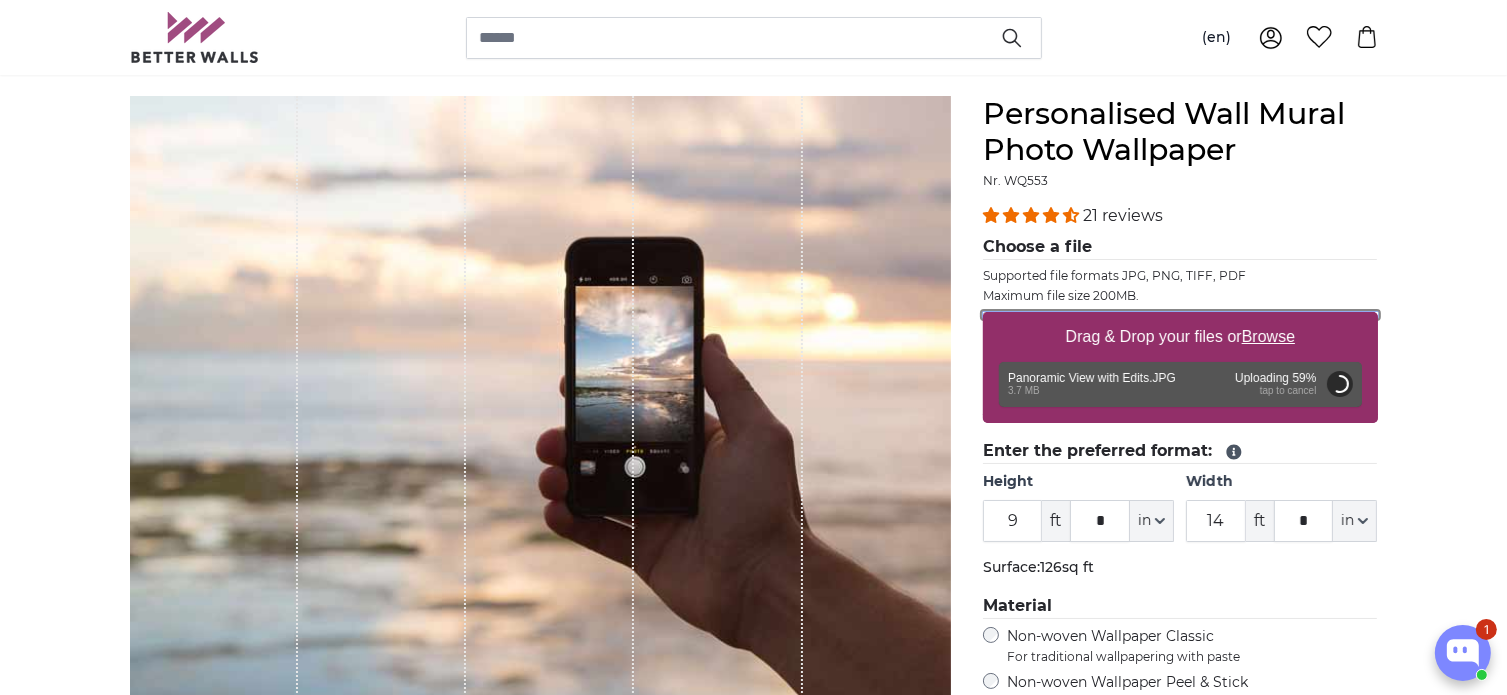 scroll, scrollTop: 200, scrollLeft: 0, axis: vertical 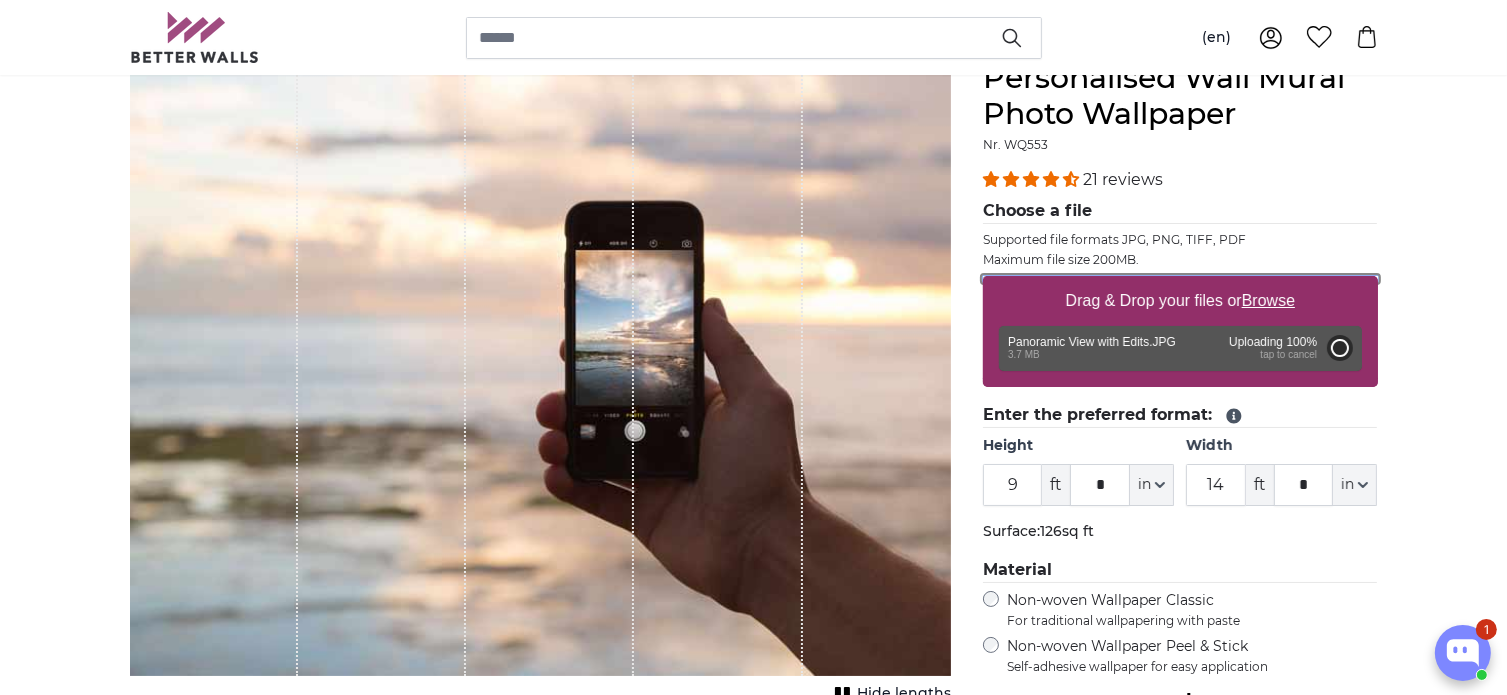 type on "6" 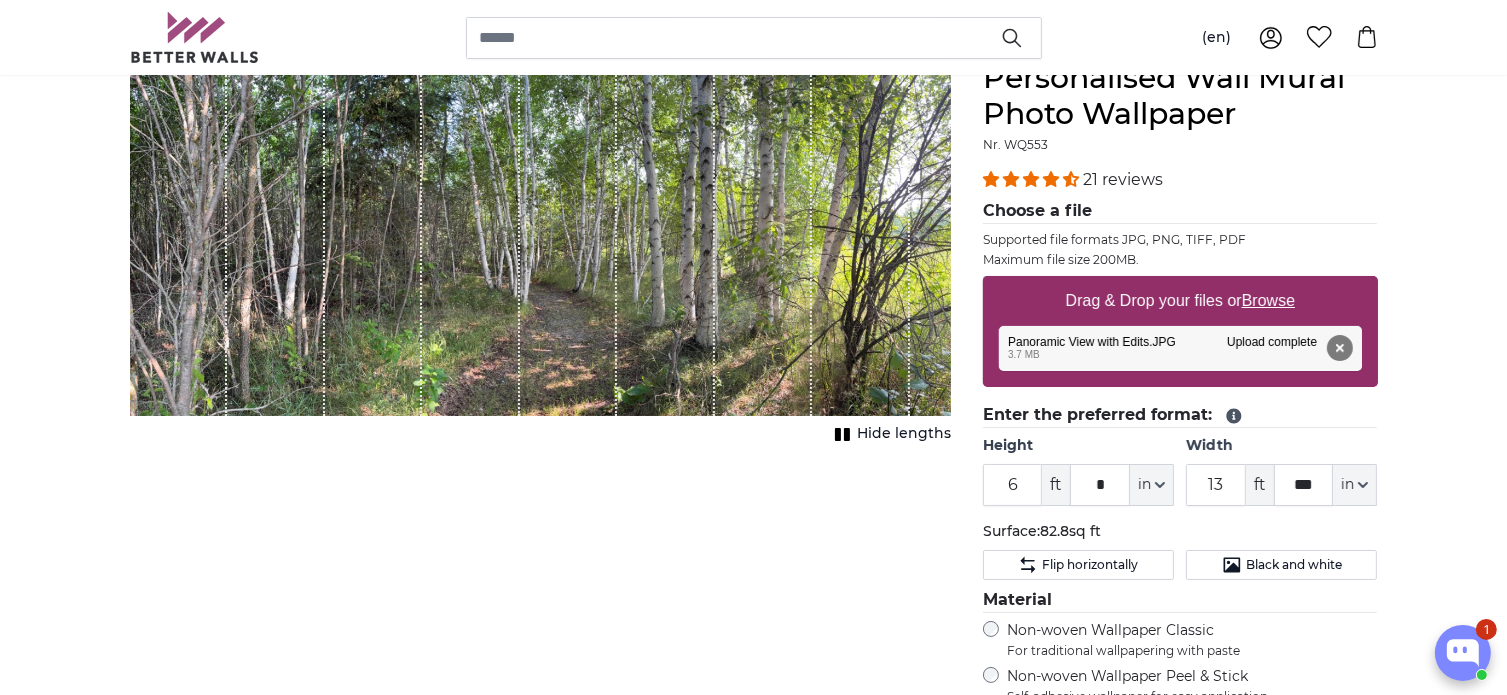 click at bounding box center (540, 238) 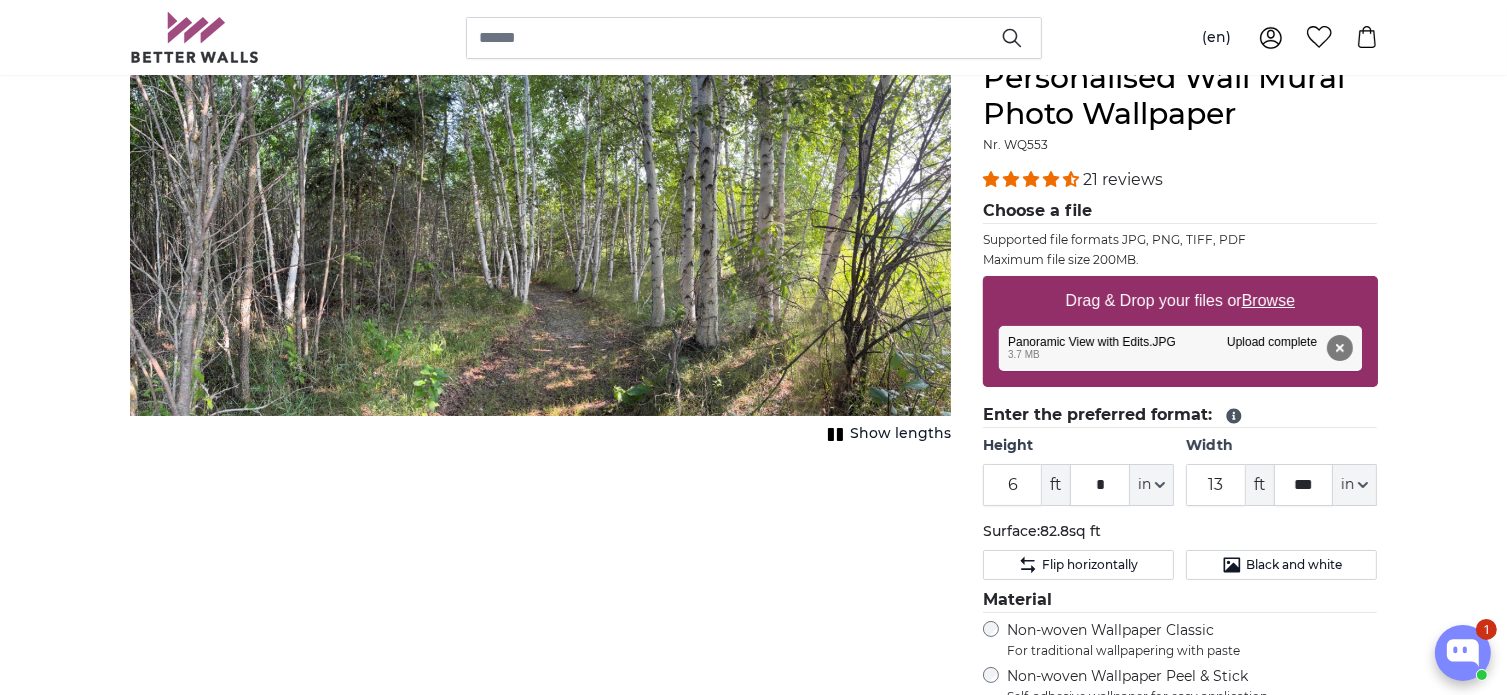 click at bounding box center (540, 238) 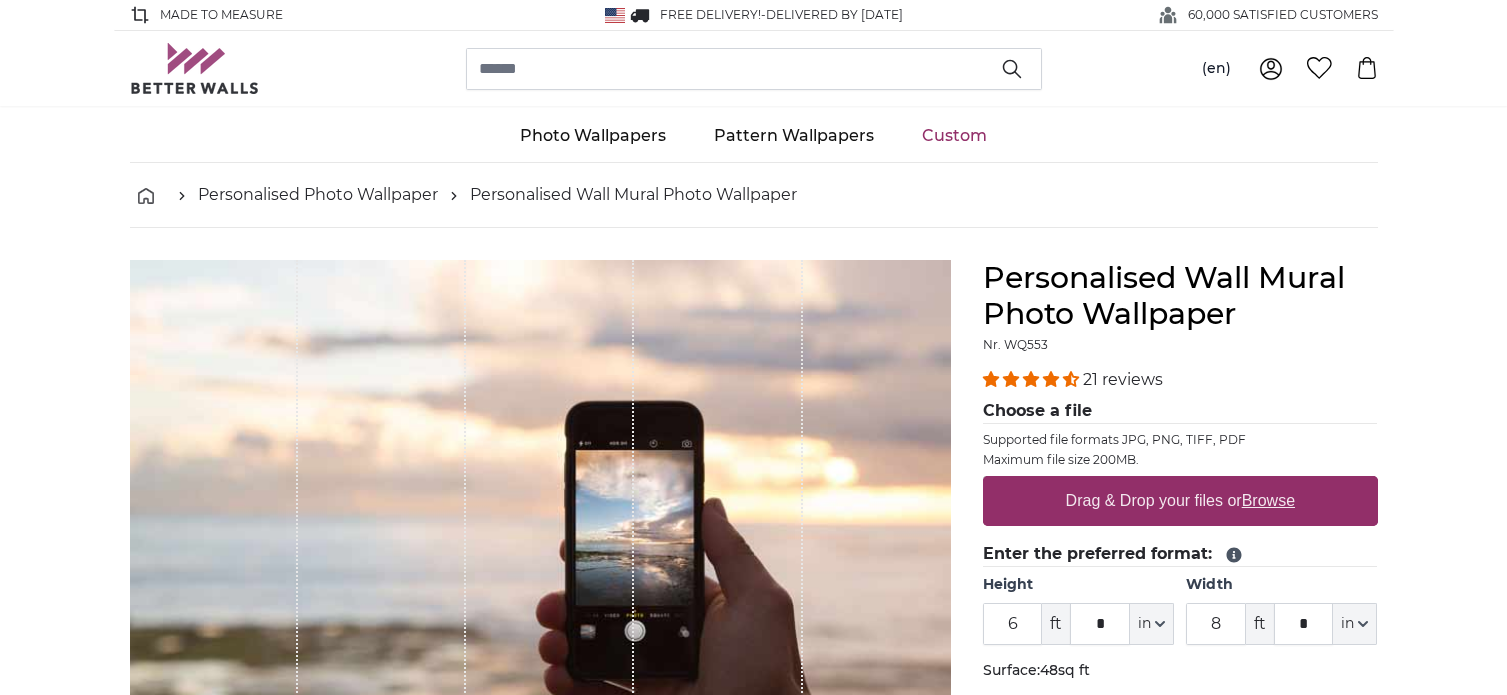 scroll, scrollTop: 0, scrollLeft: 0, axis: both 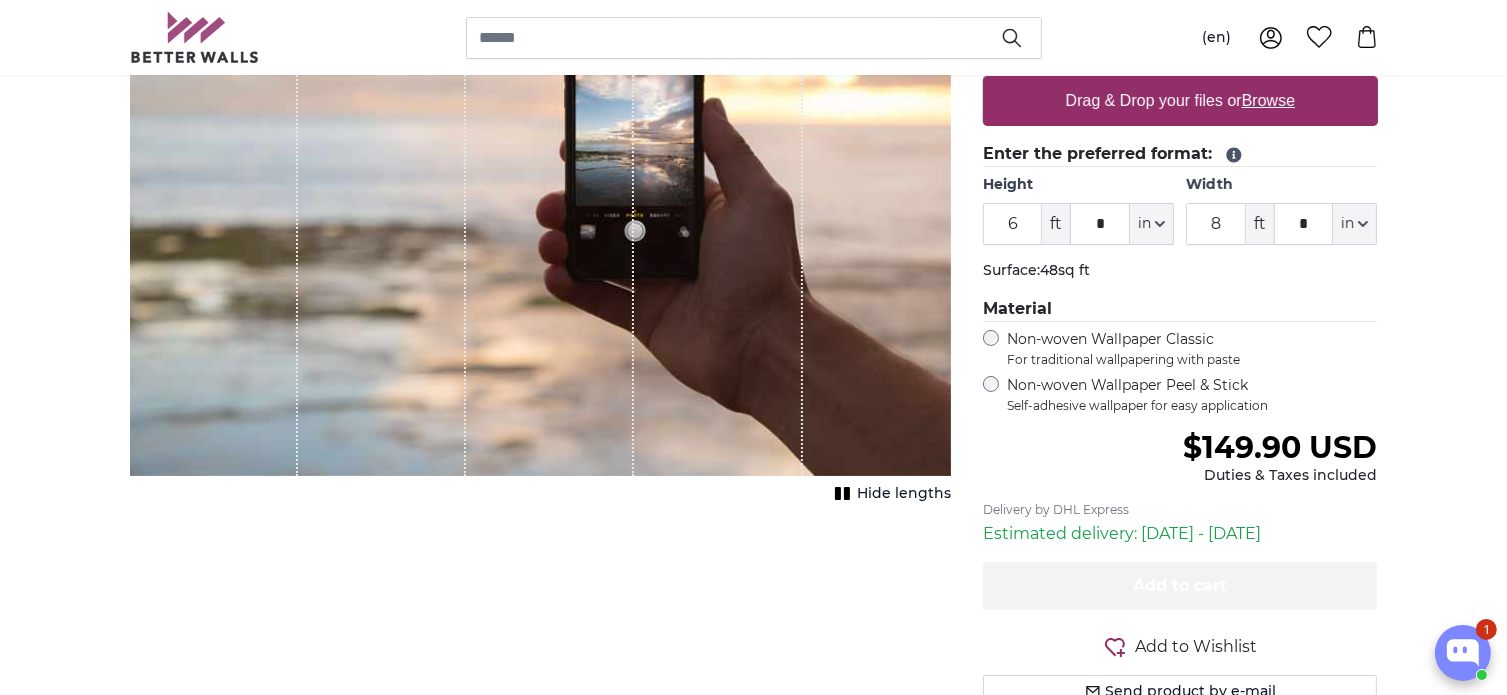drag, startPoint x: 1023, startPoint y: 223, endPoint x: 1002, endPoint y: 223, distance: 21 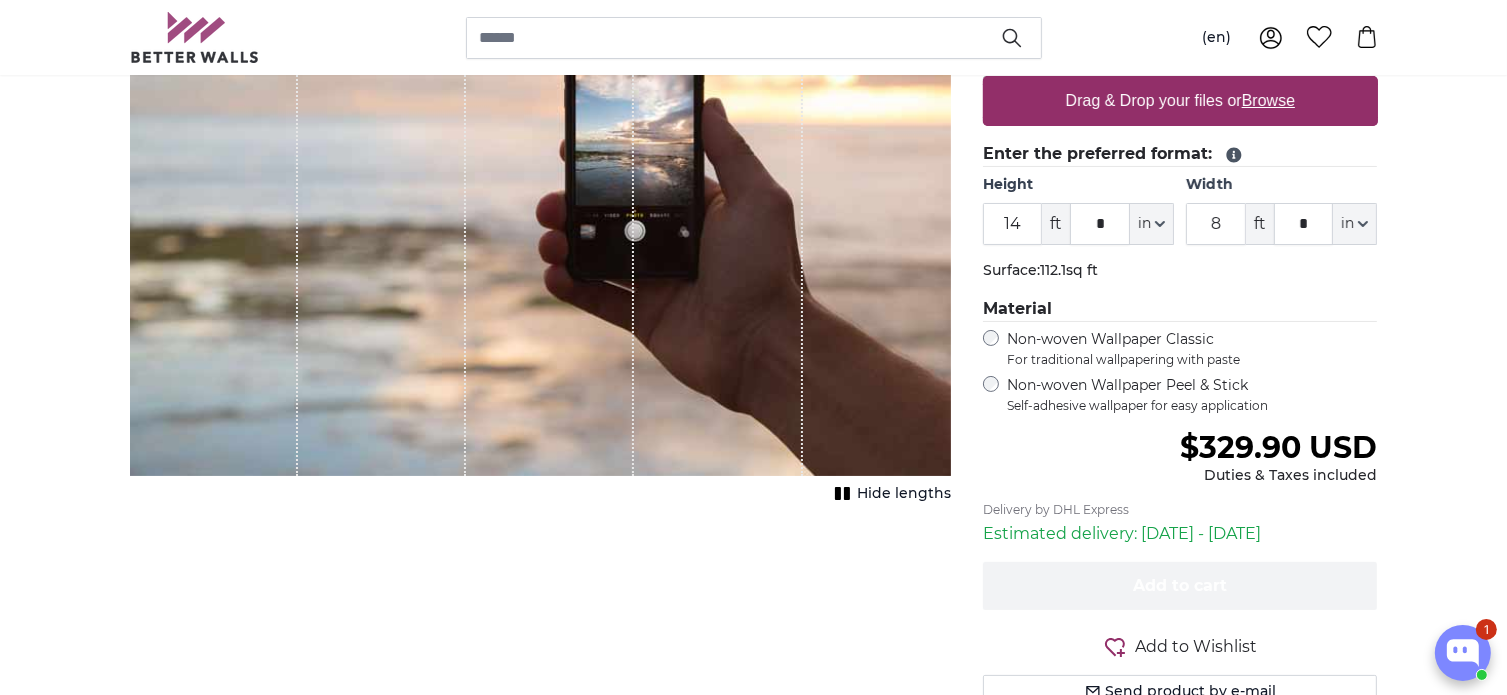 type on "1" 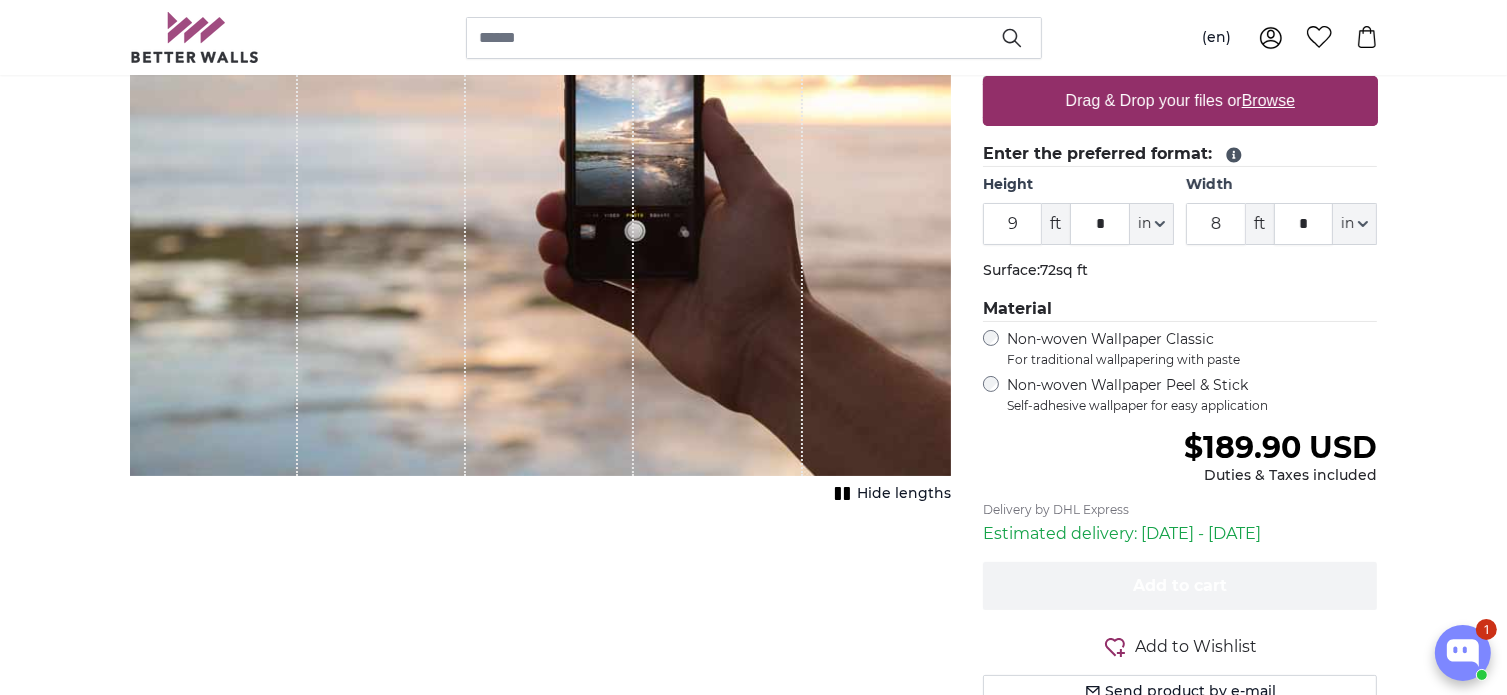 type on "9" 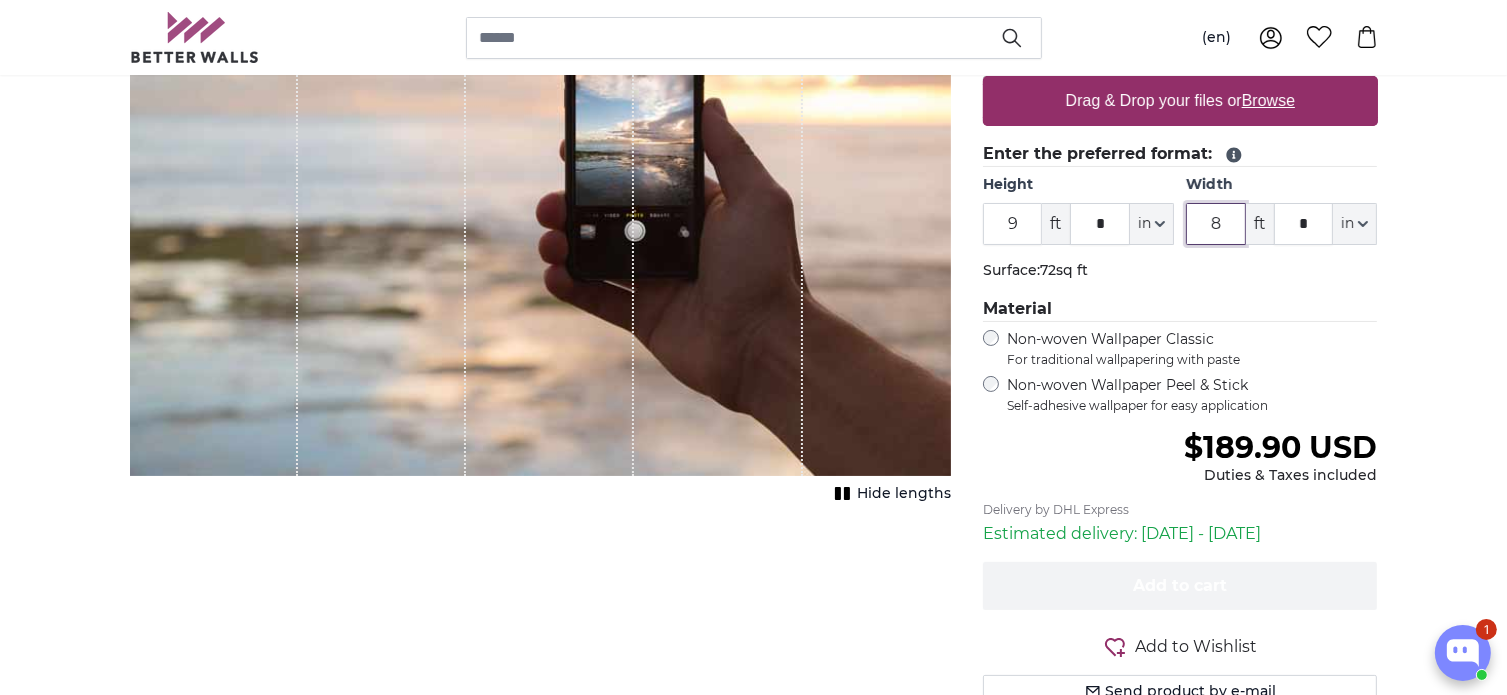 drag, startPoint x: 1229, startPoint y: 221, endPoint x: 1208, endPoint y: 223, distance: 21.095022 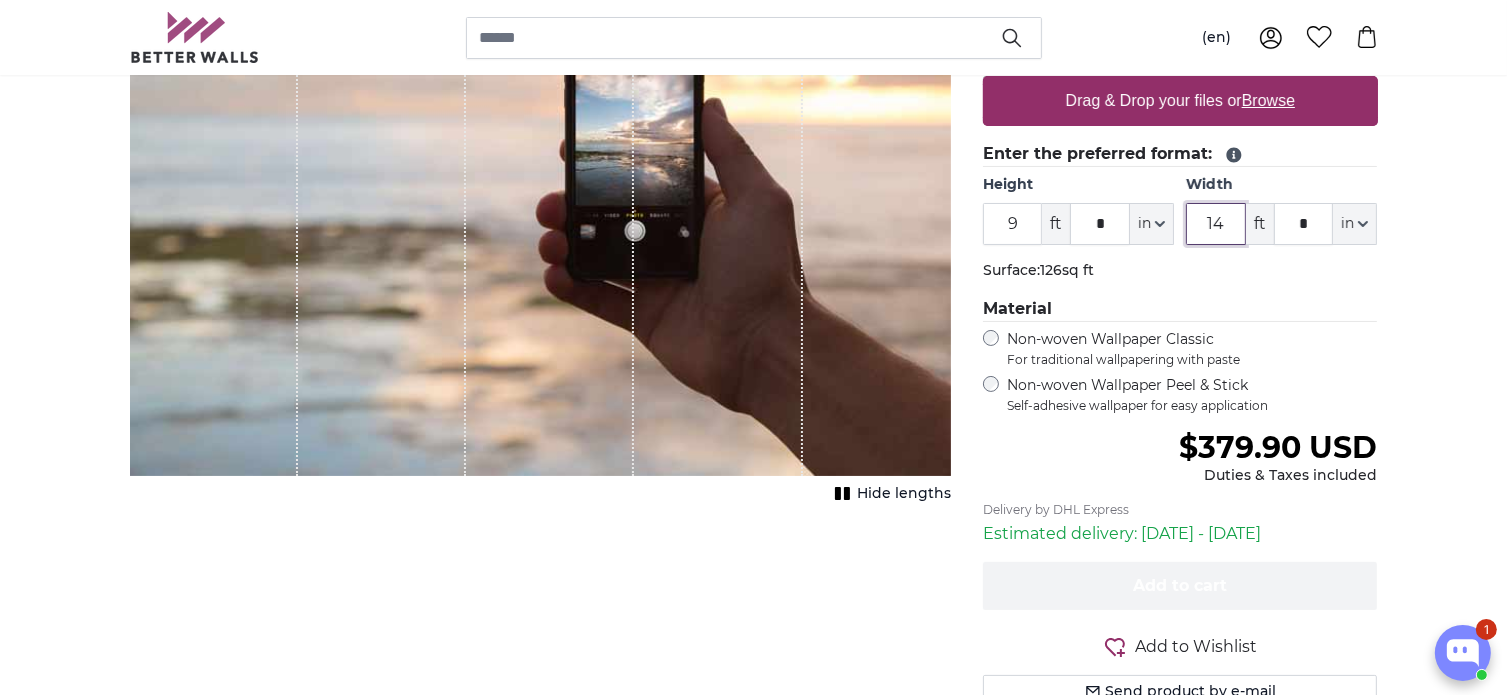 type on "14" 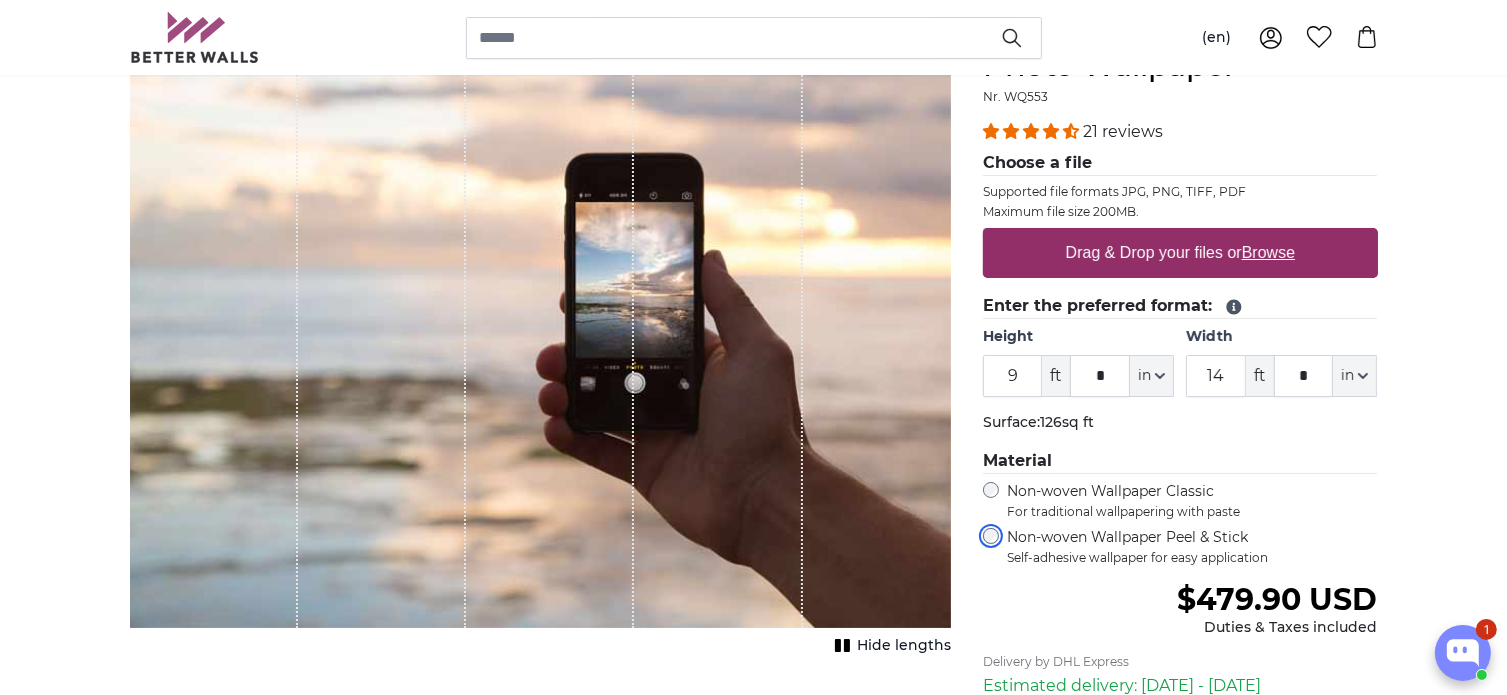 scroll, scrollTop: 200, scrollLeft: 0, axis: vertical 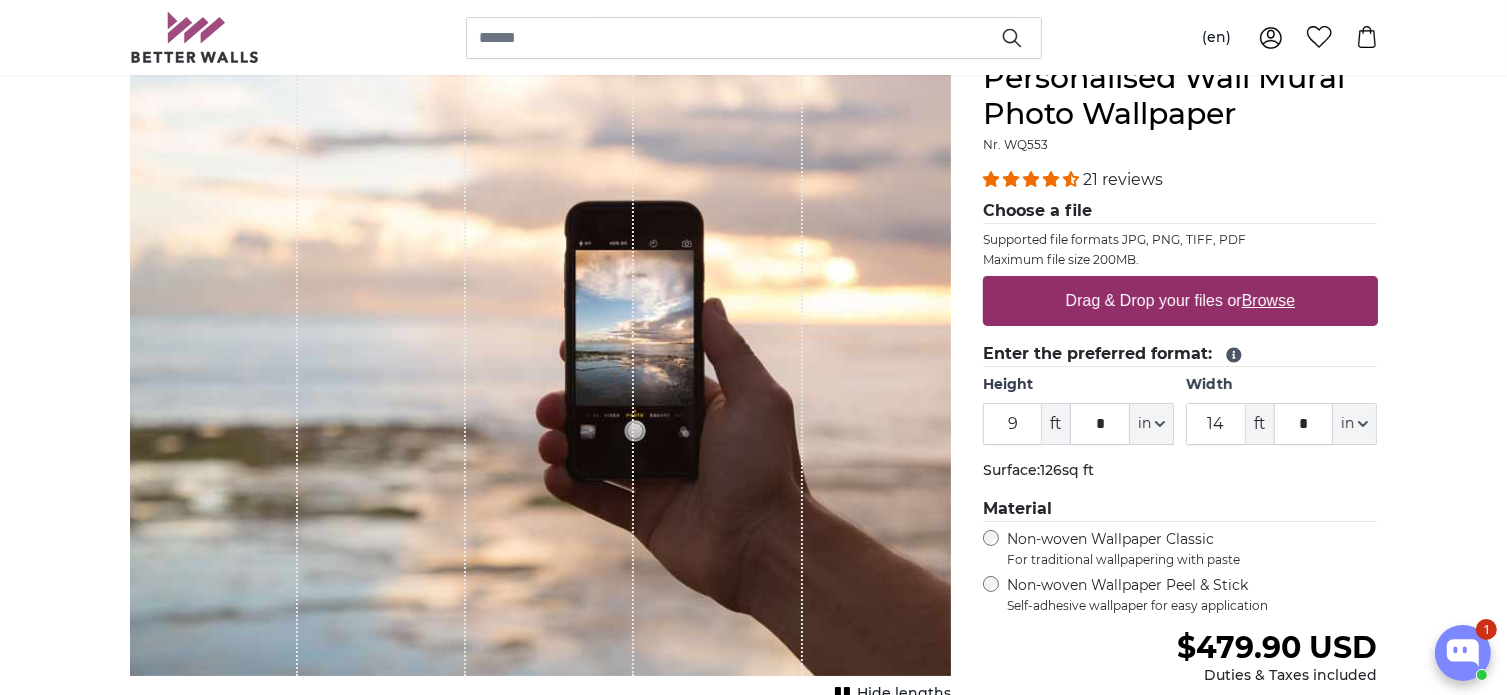 click on "Drag & Drop your files or  Browse" at bounding box center [1179, 301] 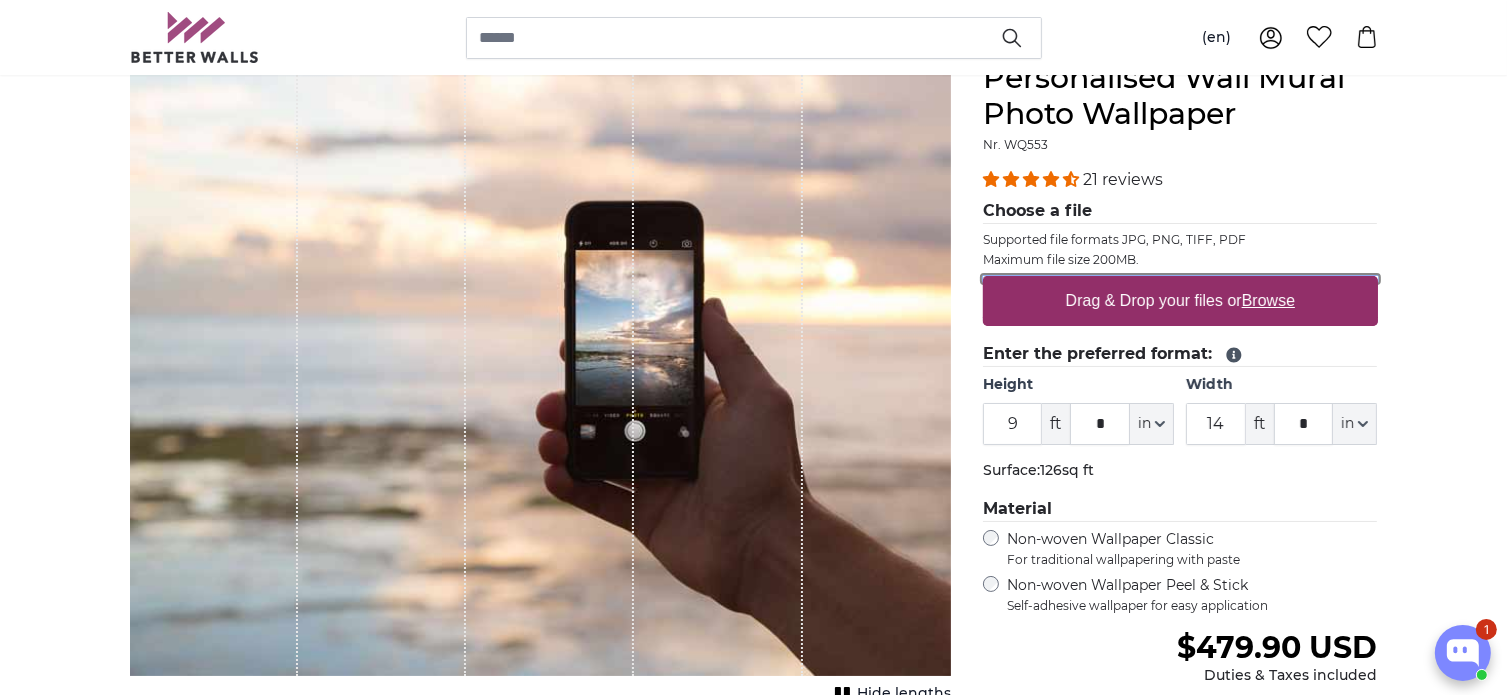 type on "**********" 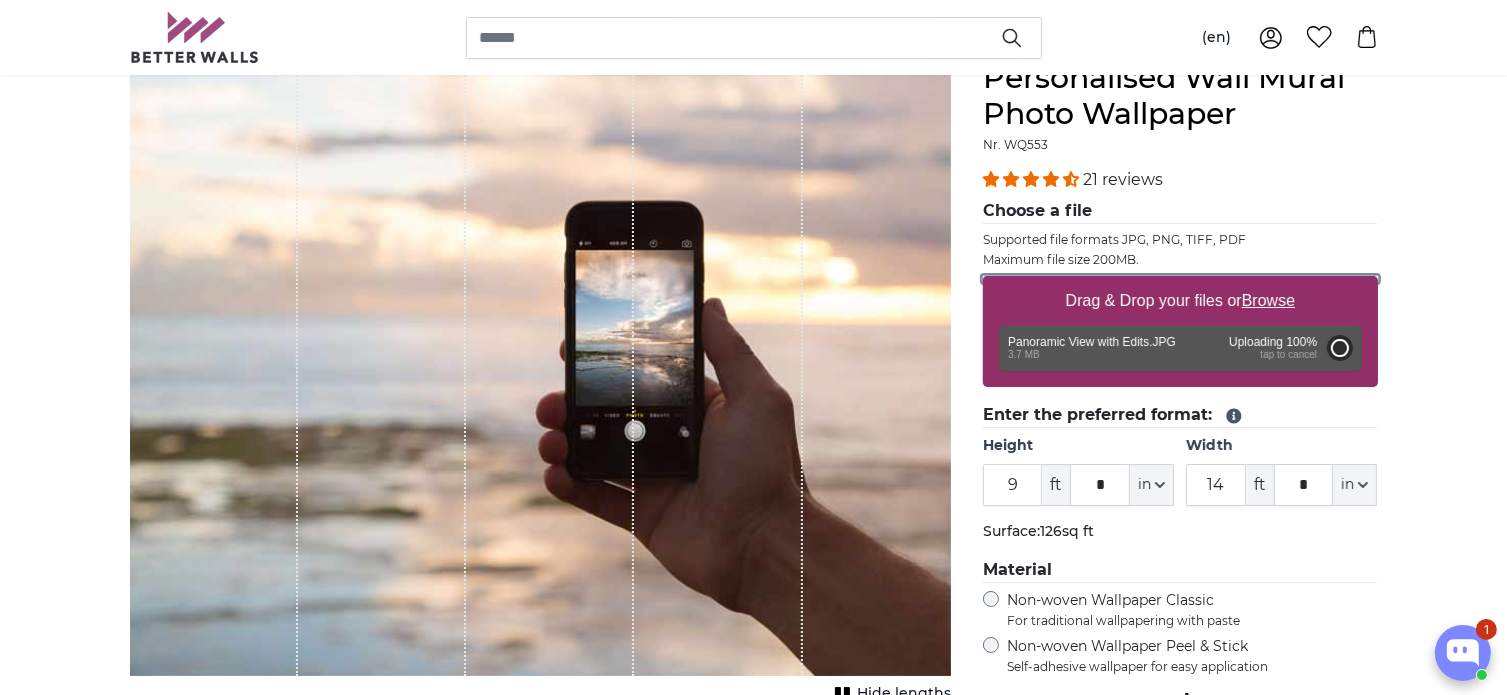 type on "6" 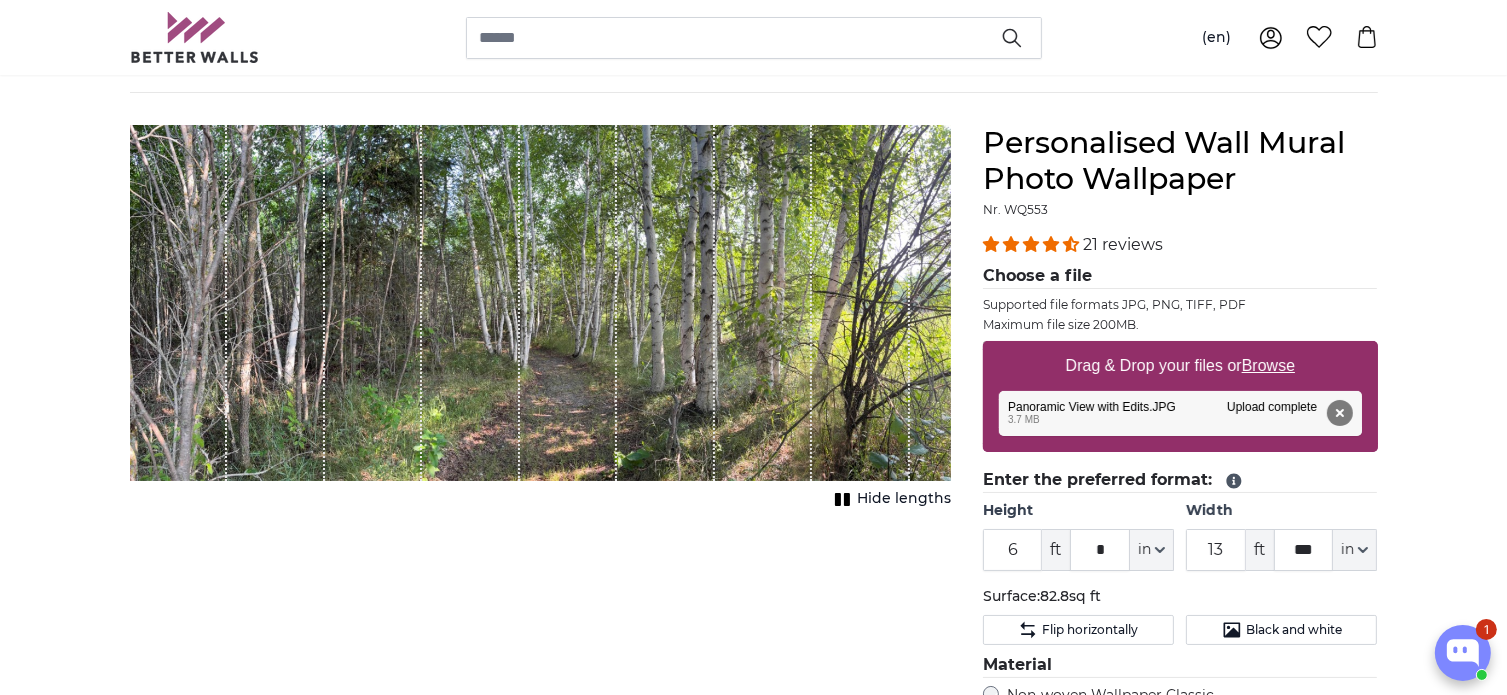 scroll, scrollTop: 0, scrollLeft: 0, axis: both 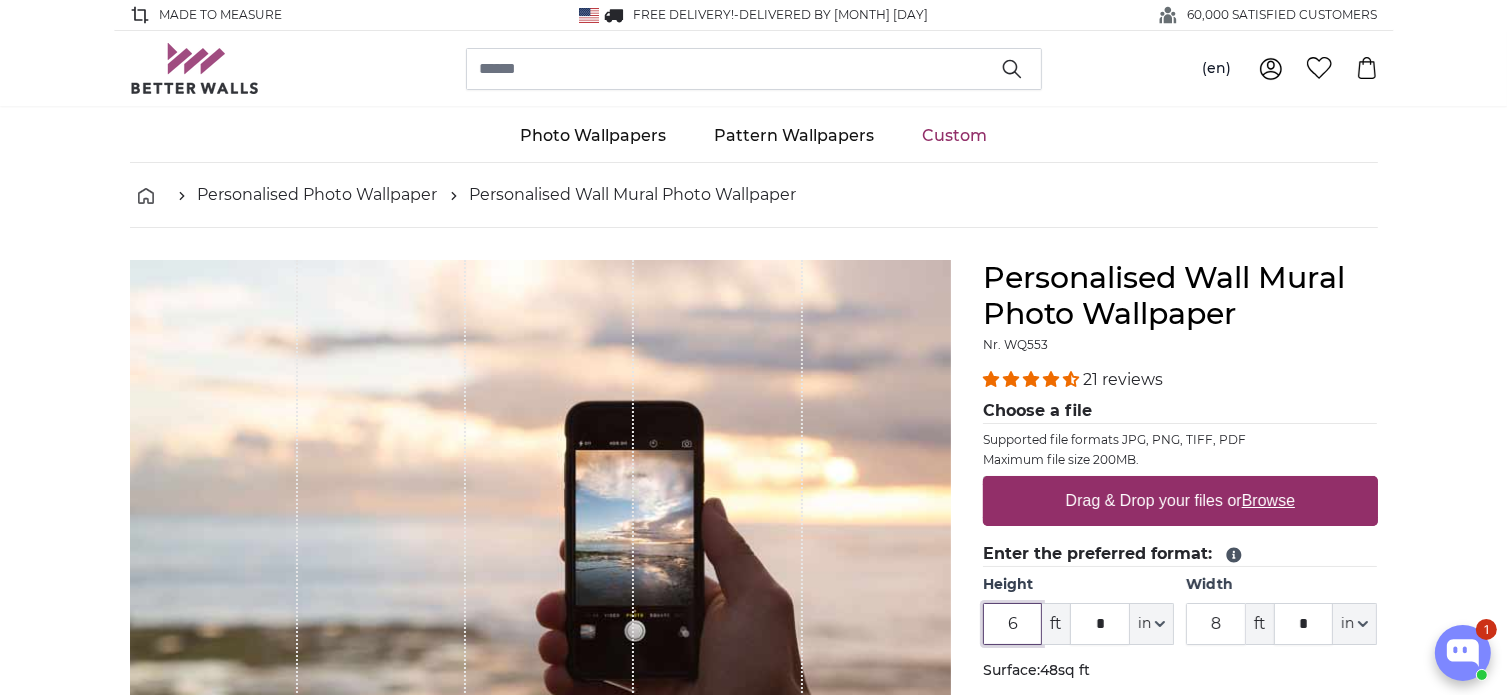 drag, startPoint x: 1022, startPoint y: 631, endPoint x: 1011, endPoint y: 633, distance: 11.18034 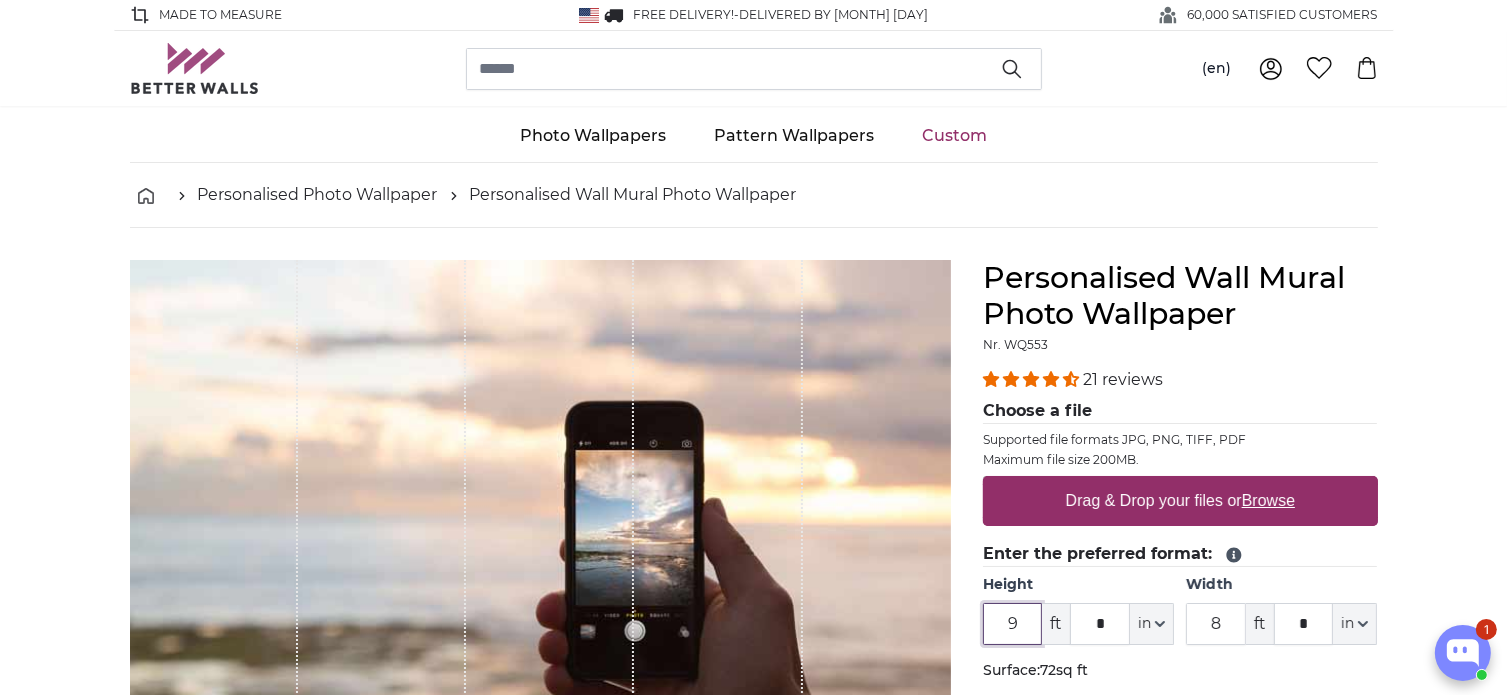 type on "9" 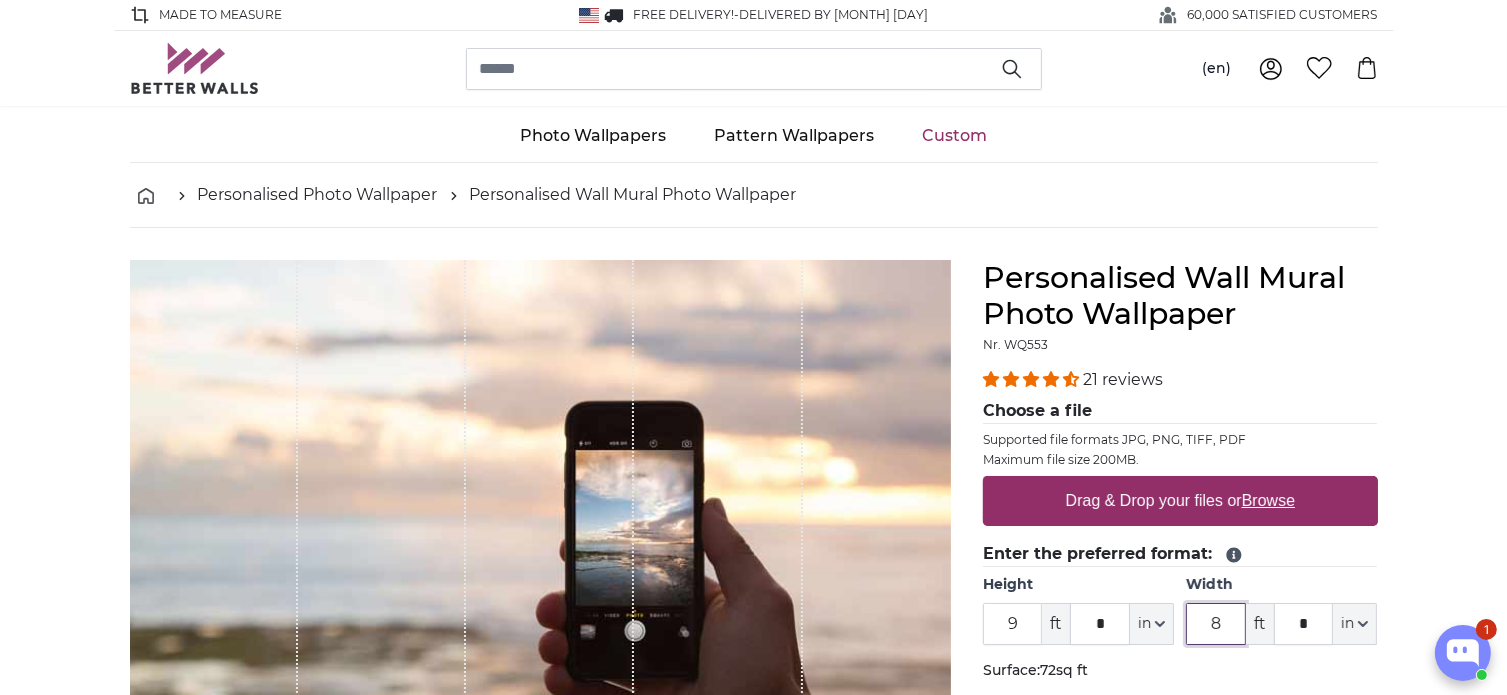 drag, startPoint x: 1229, startPoint y: 623, endPoint x: 1196, endPoint y: 631, distance: 33.955853 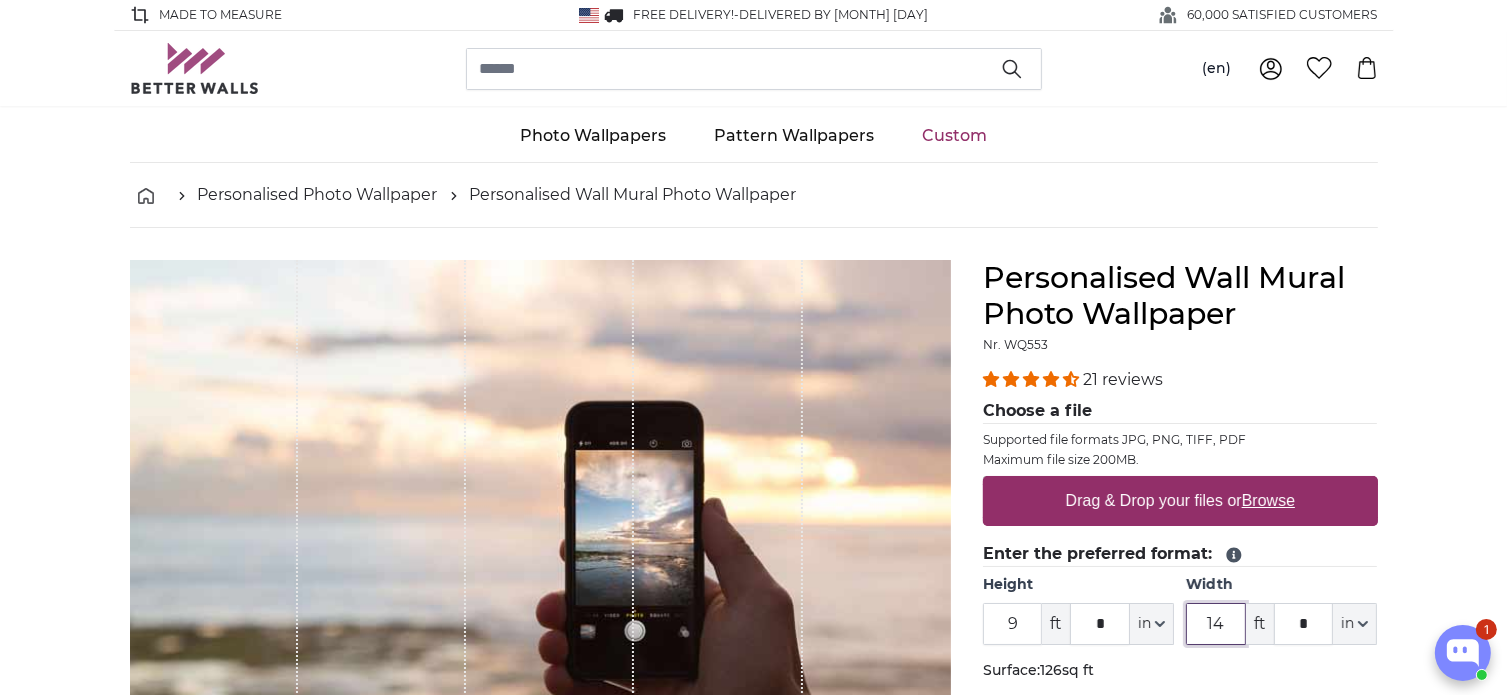 type on "14" 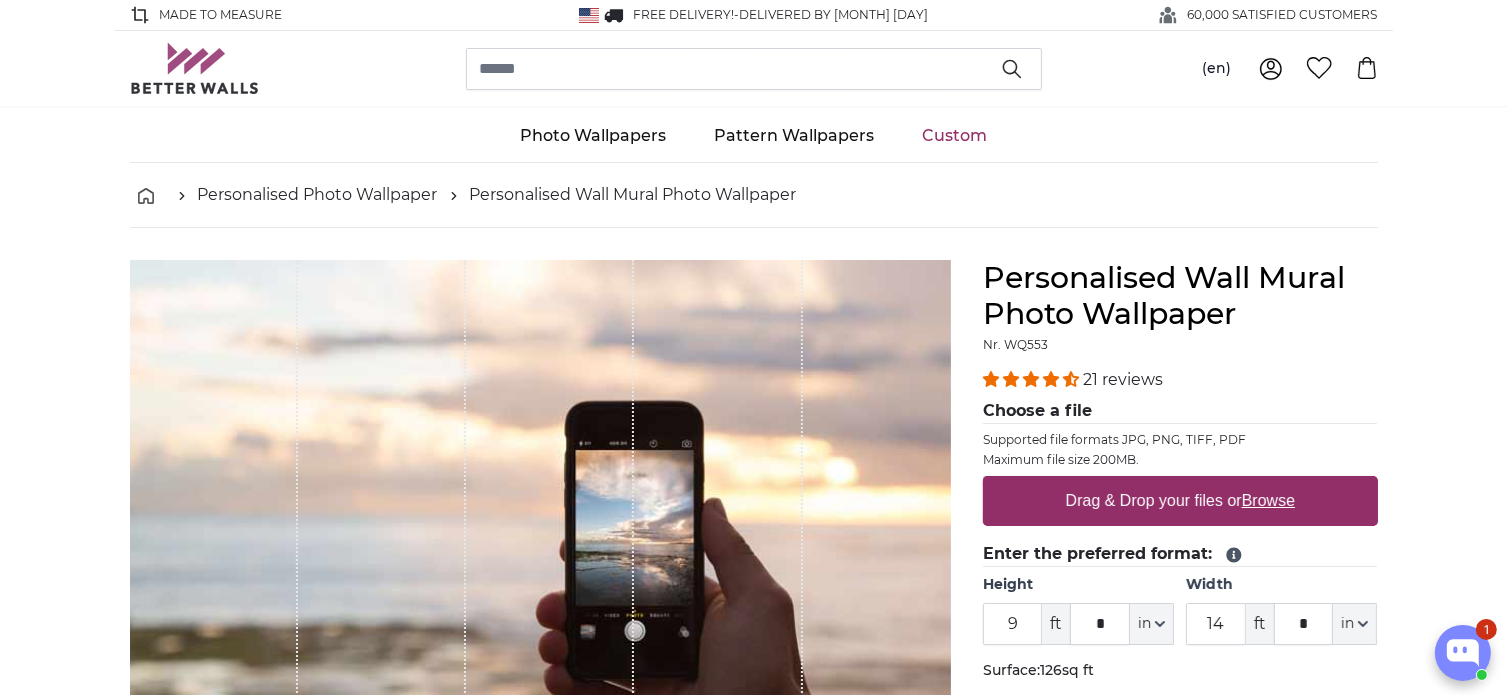 click on "Browse" at bounding box center (1268, 500) 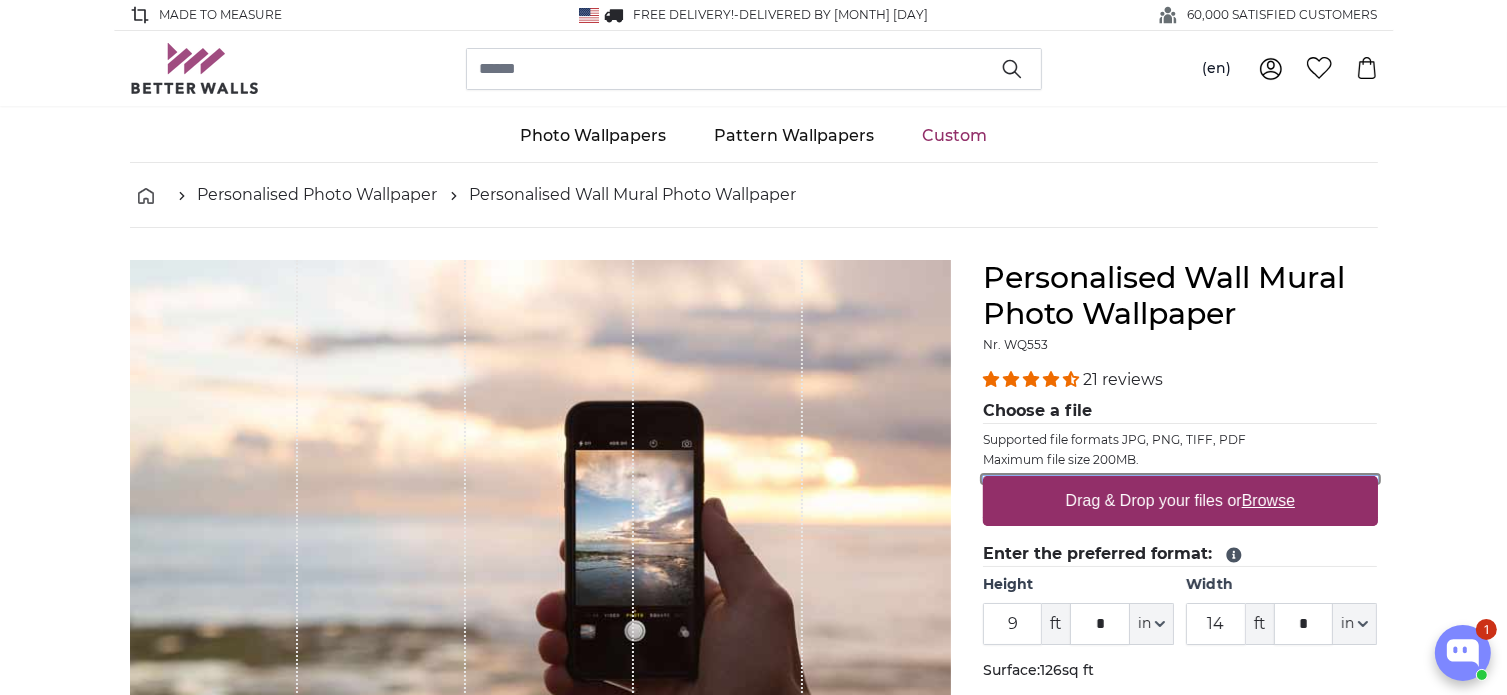 click on "Drag & Drop your files or  Browse" at bounding box center [1180, 479] 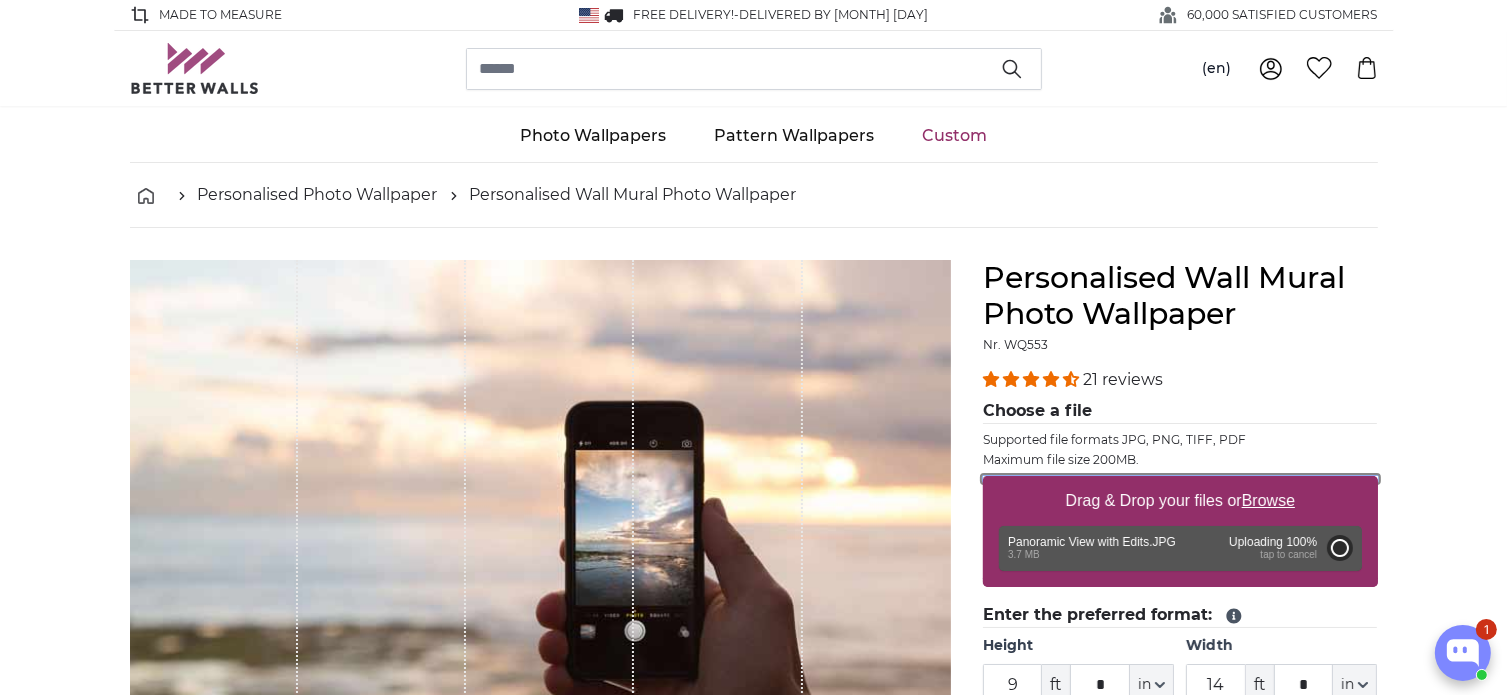 type on "6" 